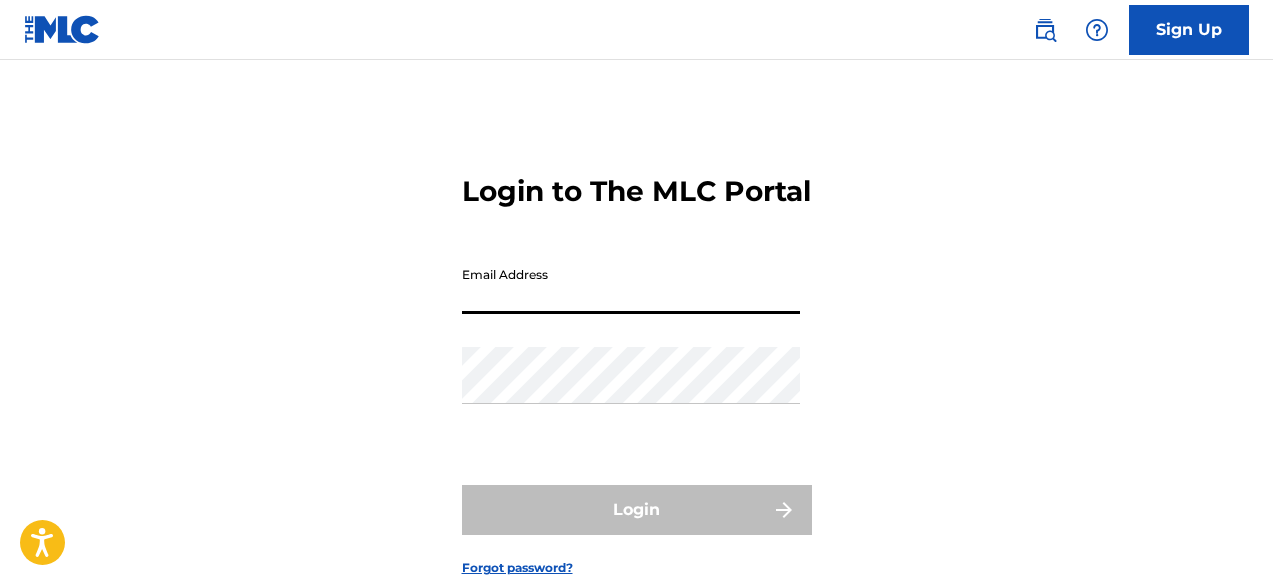 scroll, scrollTop: 0, scrollLeft: 0, axis: both 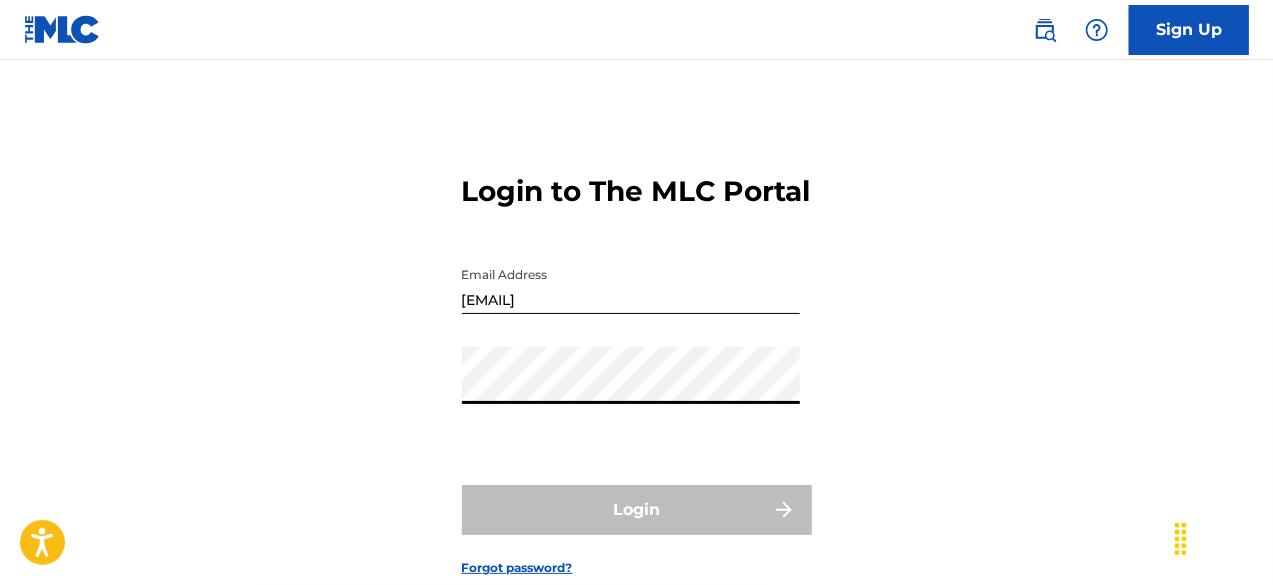 type on "[EMAIL]" 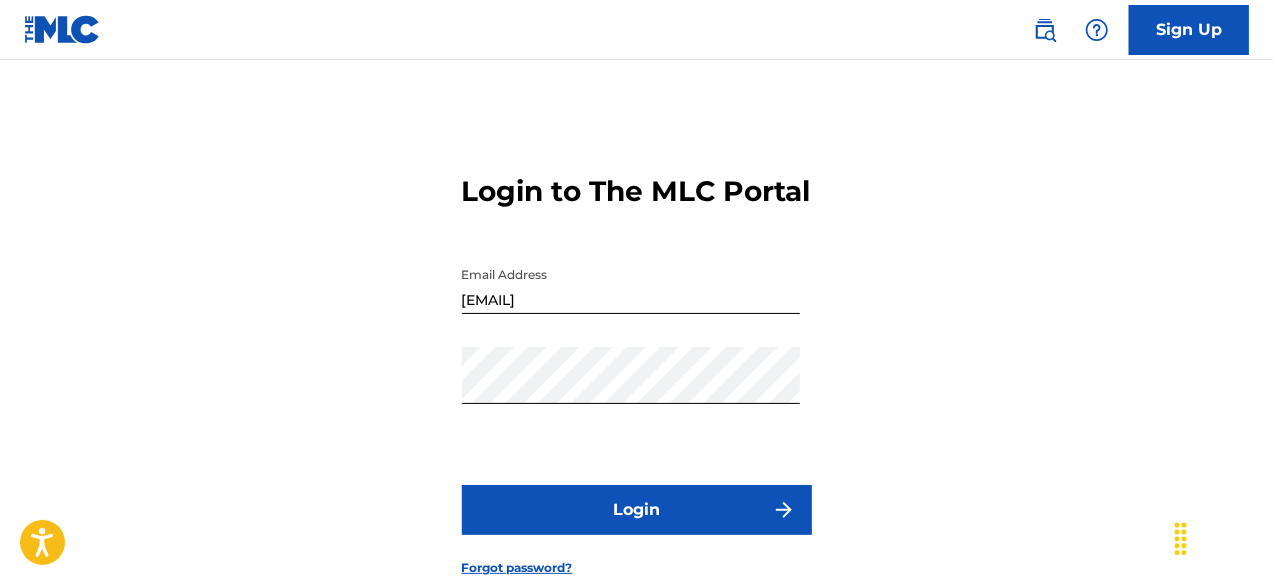 click on "Login" at bounding box center [637, 510] 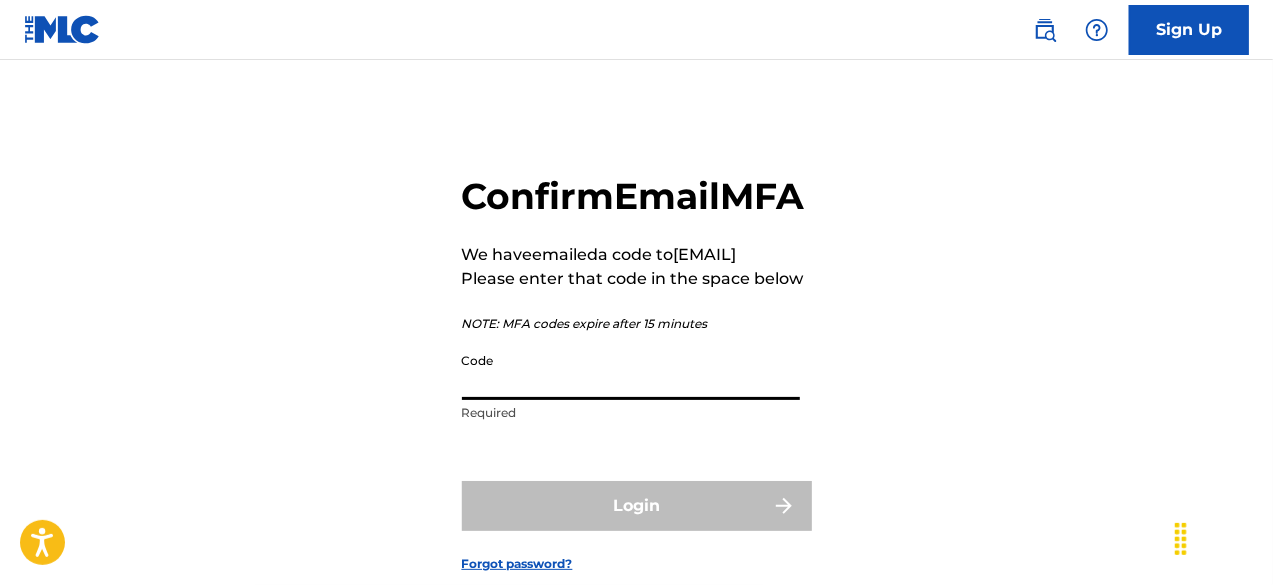 click on "Code" at bounding box center [631, 371] 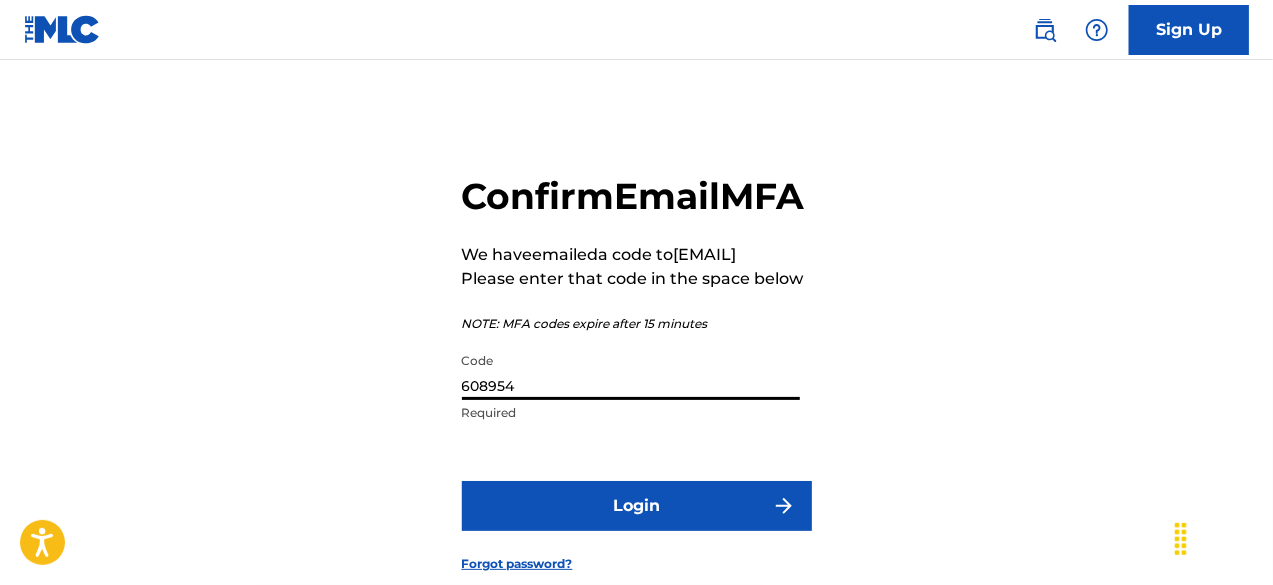 type on "608954" 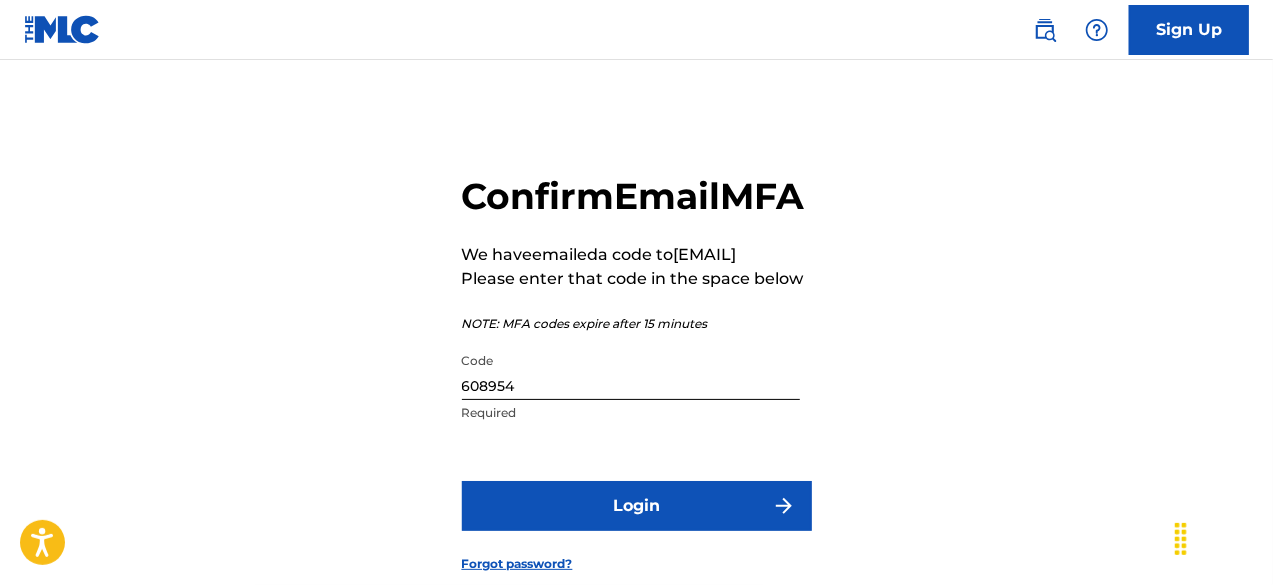 click on "Login" at bounding box center [637, 506] 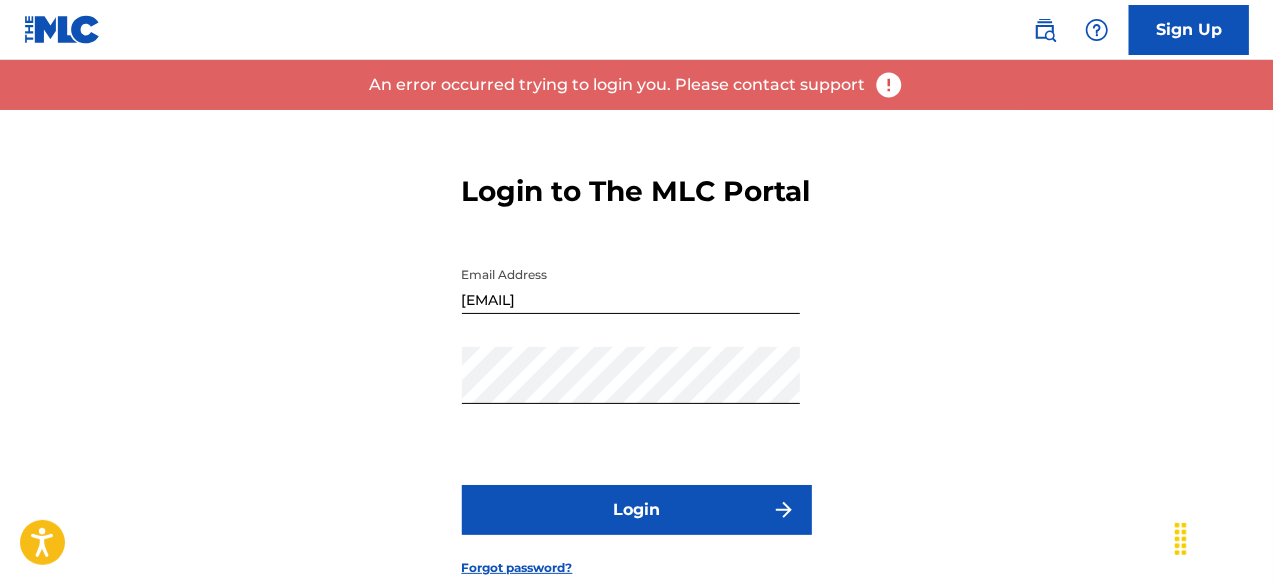 click on "Login" at bounding box center (637, 510) 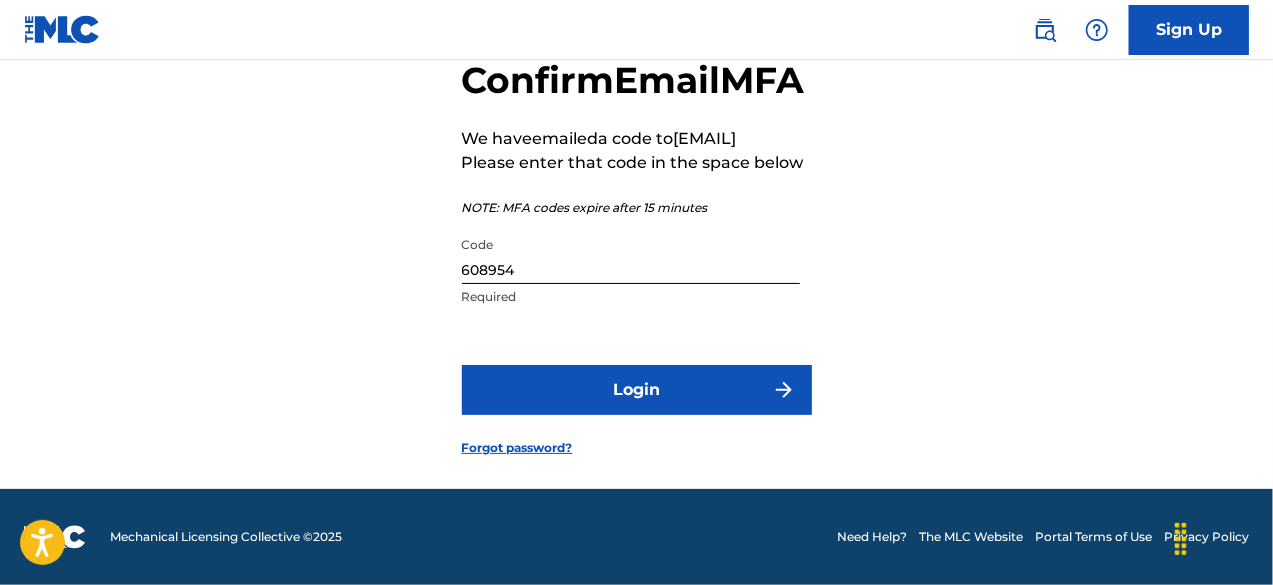 scroll, scrollTop: 119, scrollLeft: 0, axis: vertical 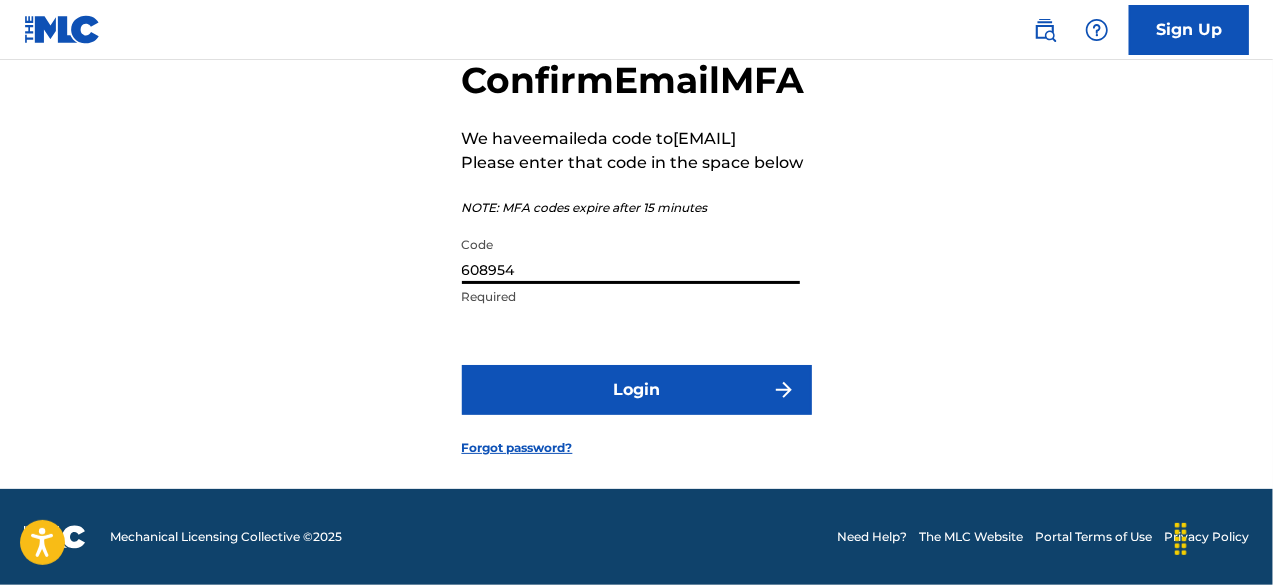 click on "608954" at bounding box center [631, 255] 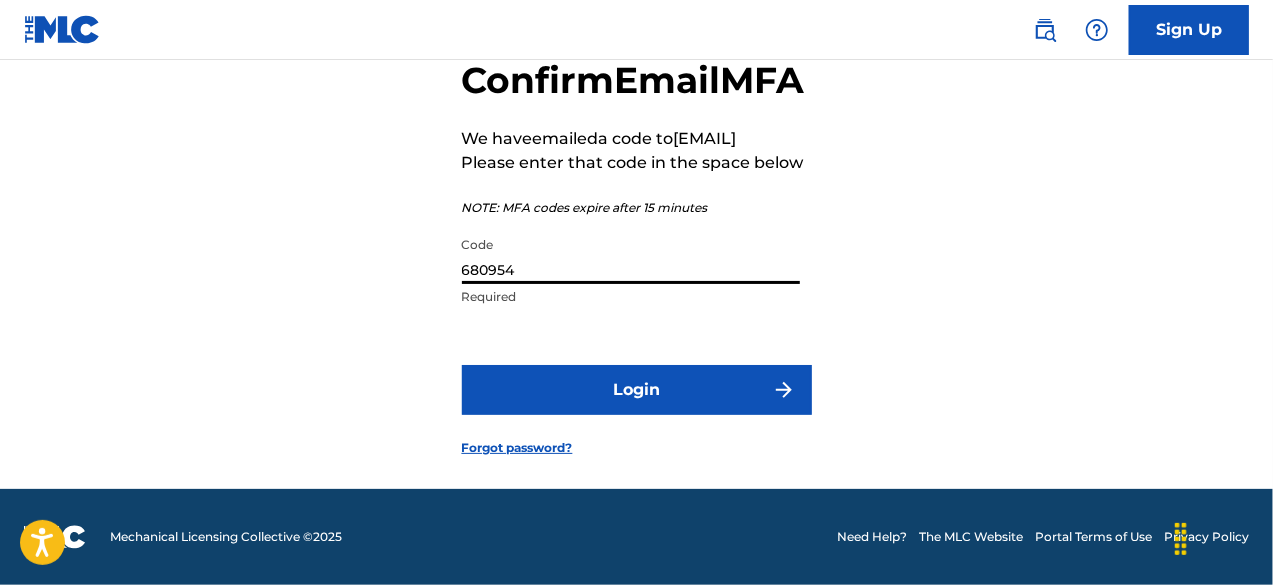 type on "680954" 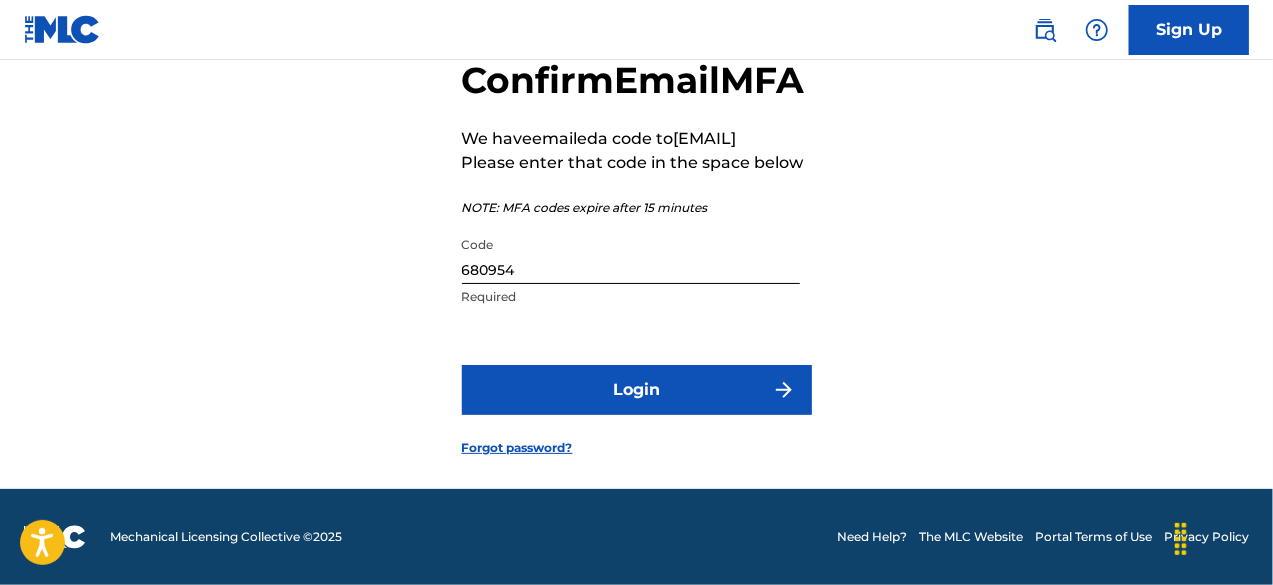 click on "Login" at bounding box center (637, 390) 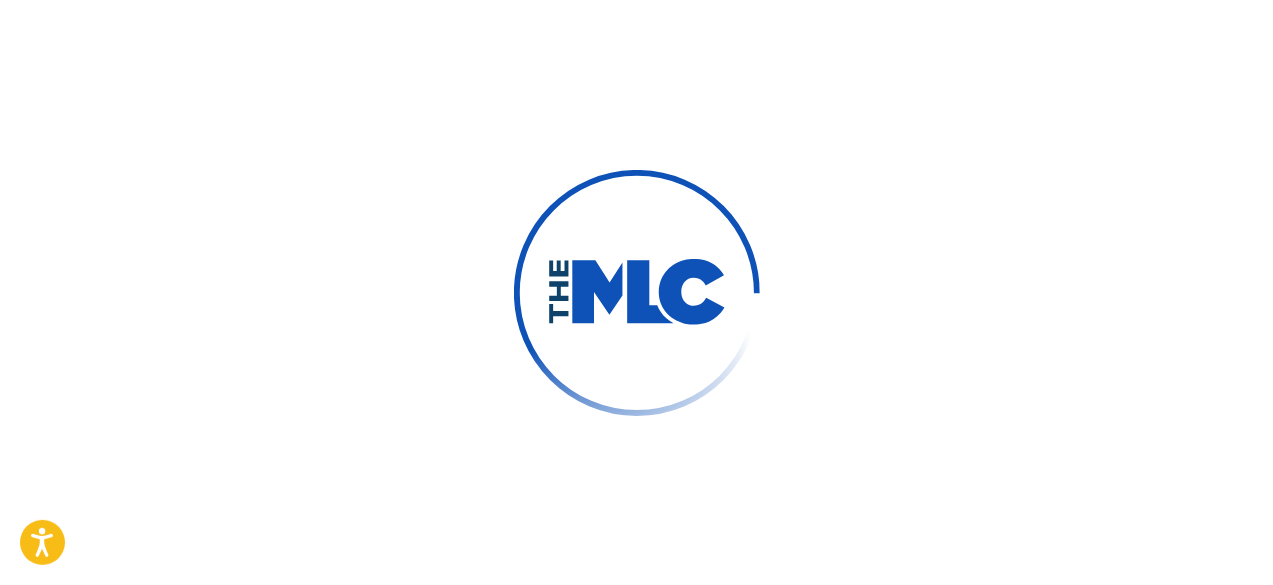 scroll, scrollTop: 89, scrollLeft: 0, axis: vertical 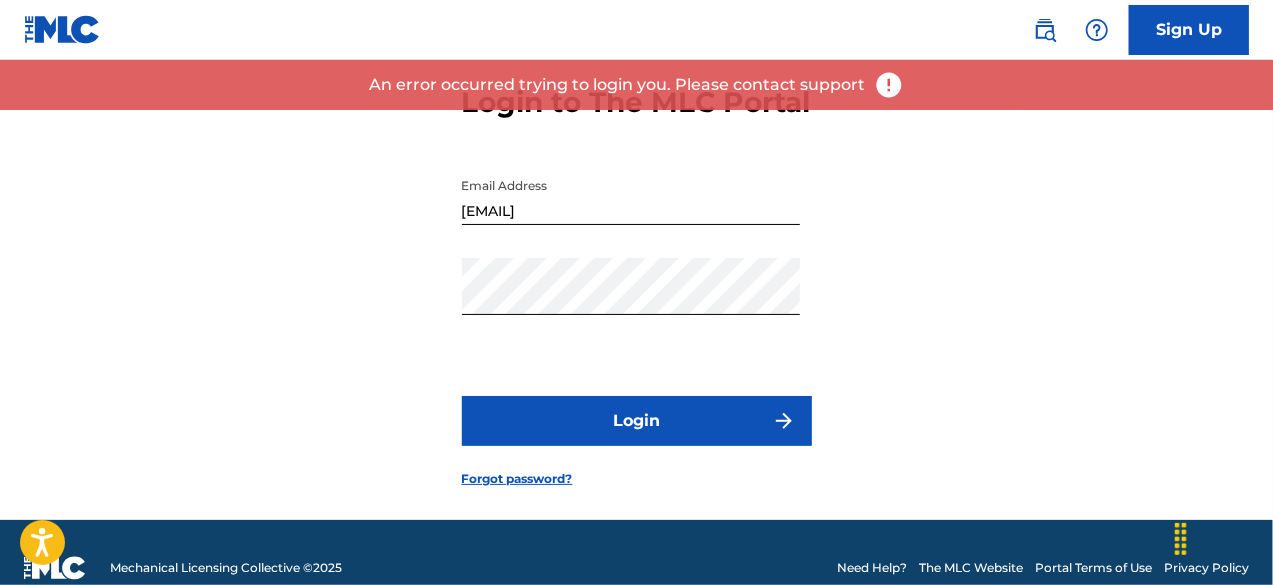 click on "Login" at bounding box center (637, 421) 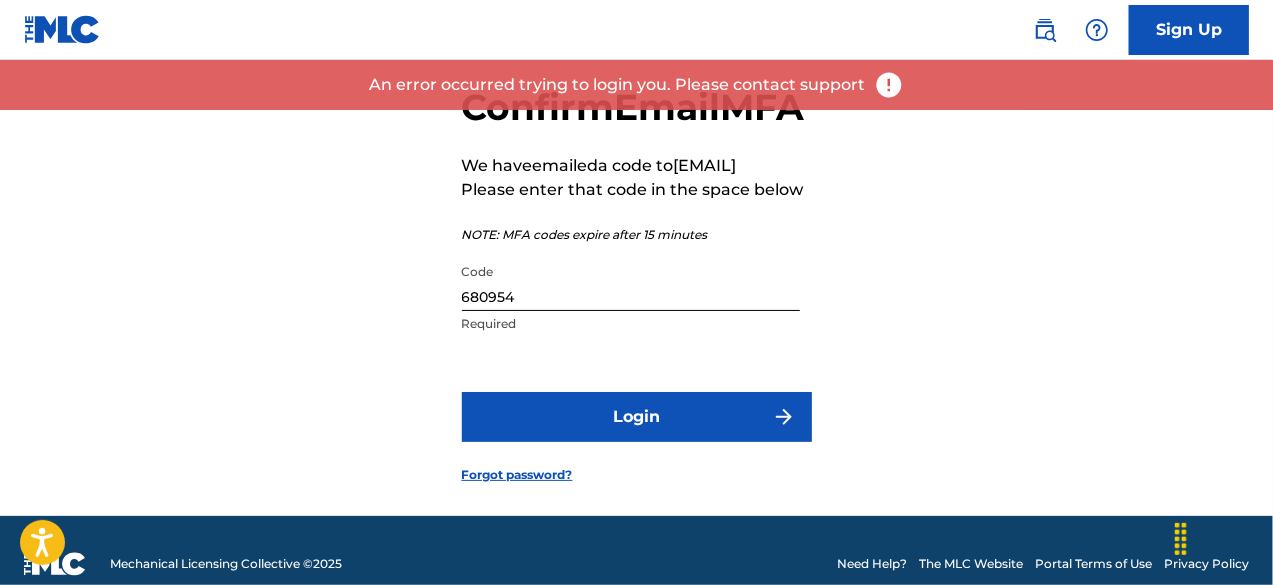 scroll, scrollTop: 119, scrollLeft: 0, axis: vertical 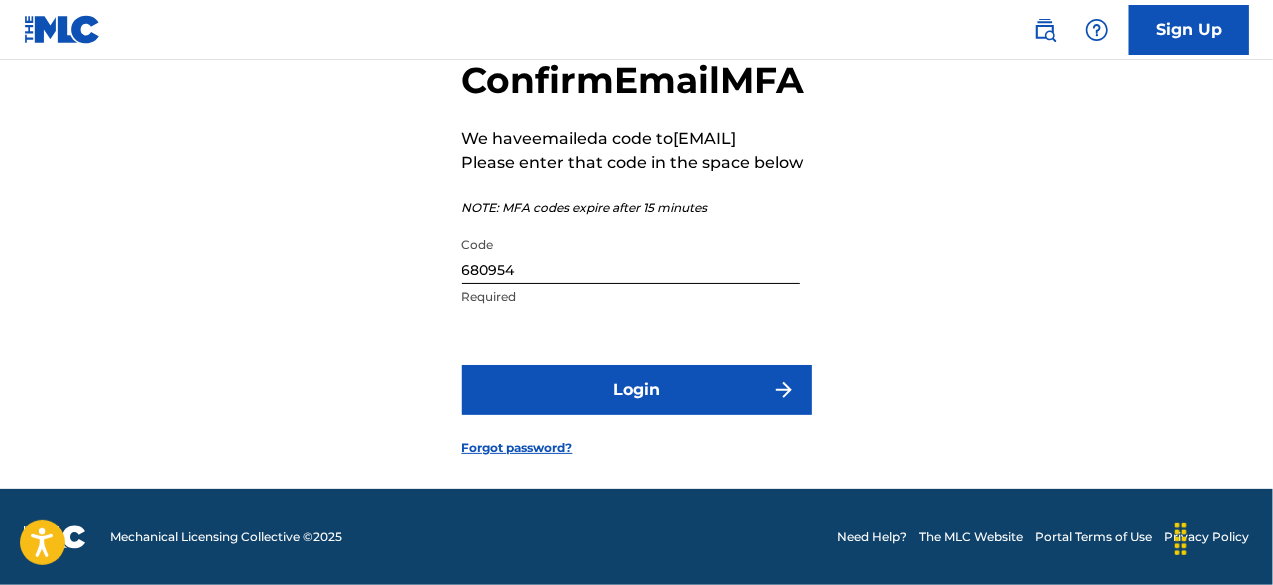 click on "Login" at bounding box center (637, 390) 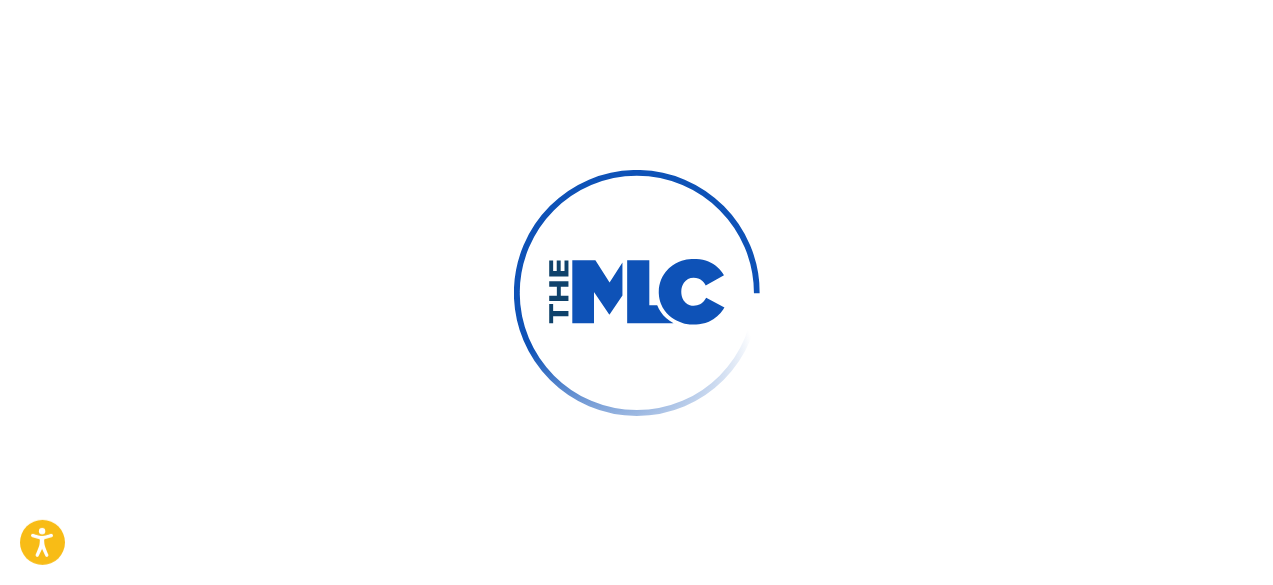 scroll, scrollTop: 89, scrollLeft: 0, axis: vertical 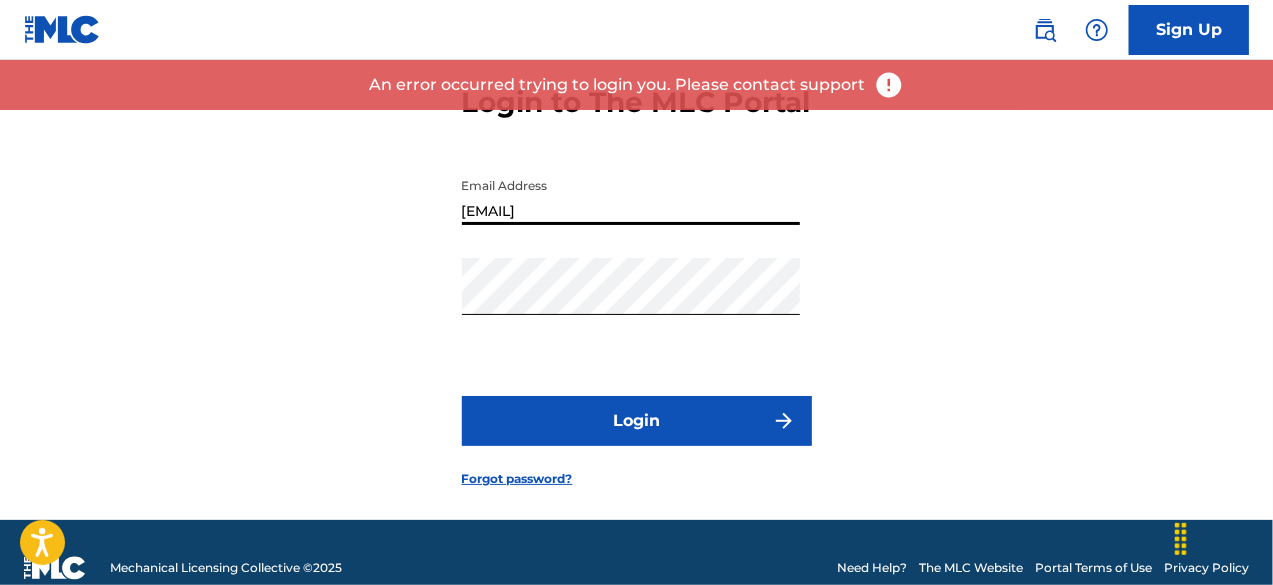click on "[EMAIL]" at bounding box center [631, 196] 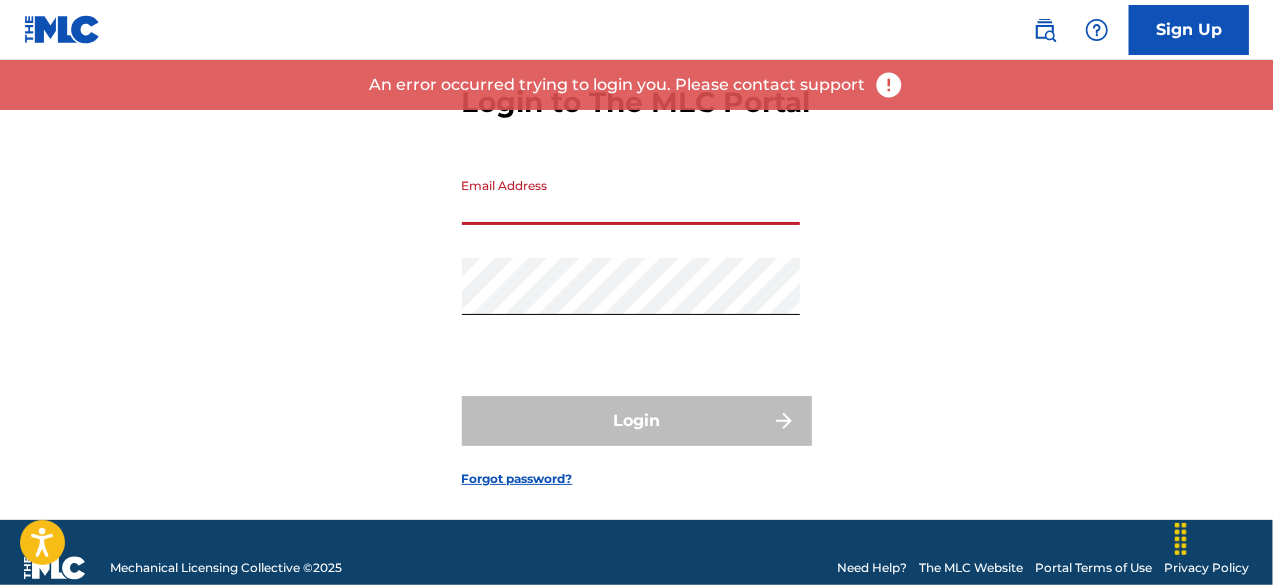 click on "Email Address" at bounding box center (631, 196) 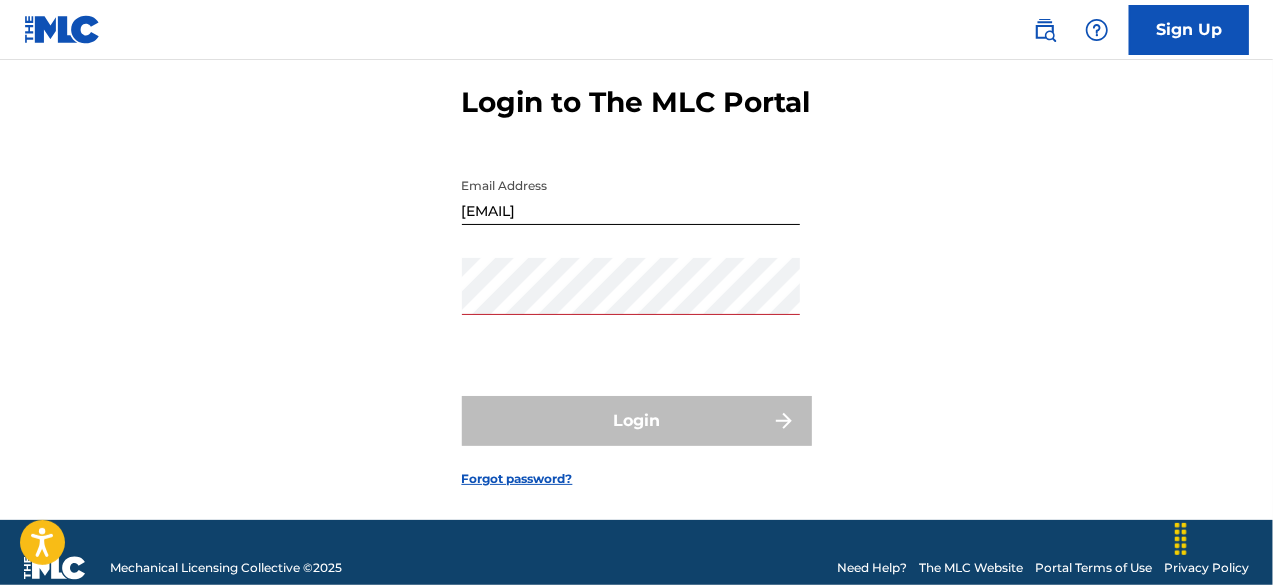 click on "Login to The MLC Portal Email Address [EMAIL] Password Login Forgot password?" at bounding box center [637, 270] 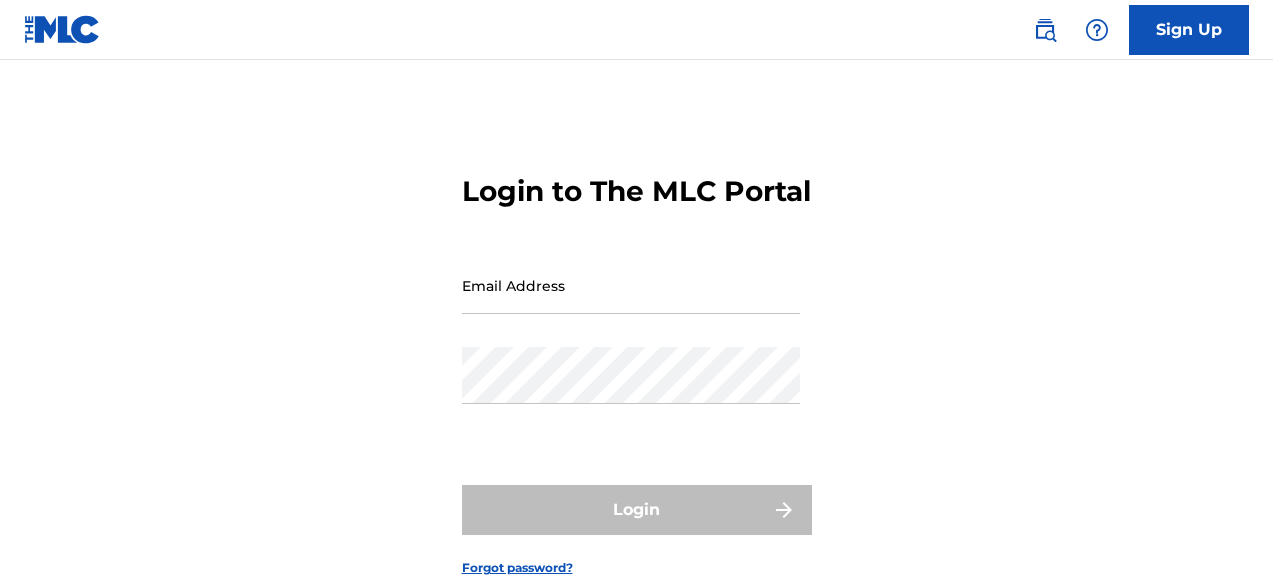 scroll, scrollTop: 0, scrollLeft: 0, axis: both 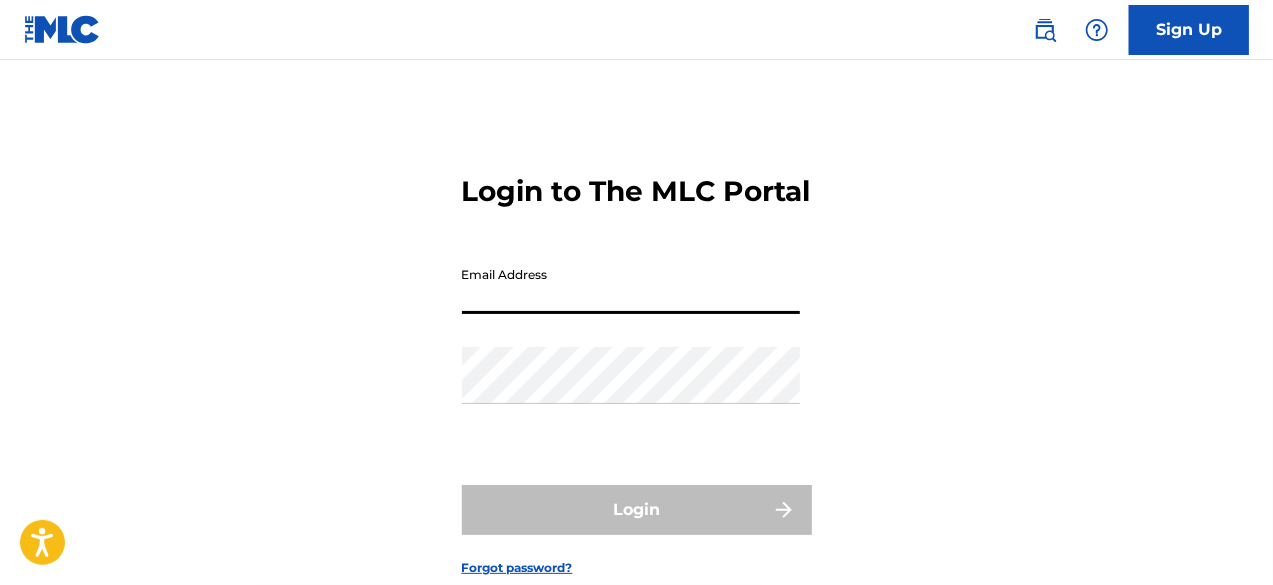 click on "Email Address" at bounding box center (631, 285) 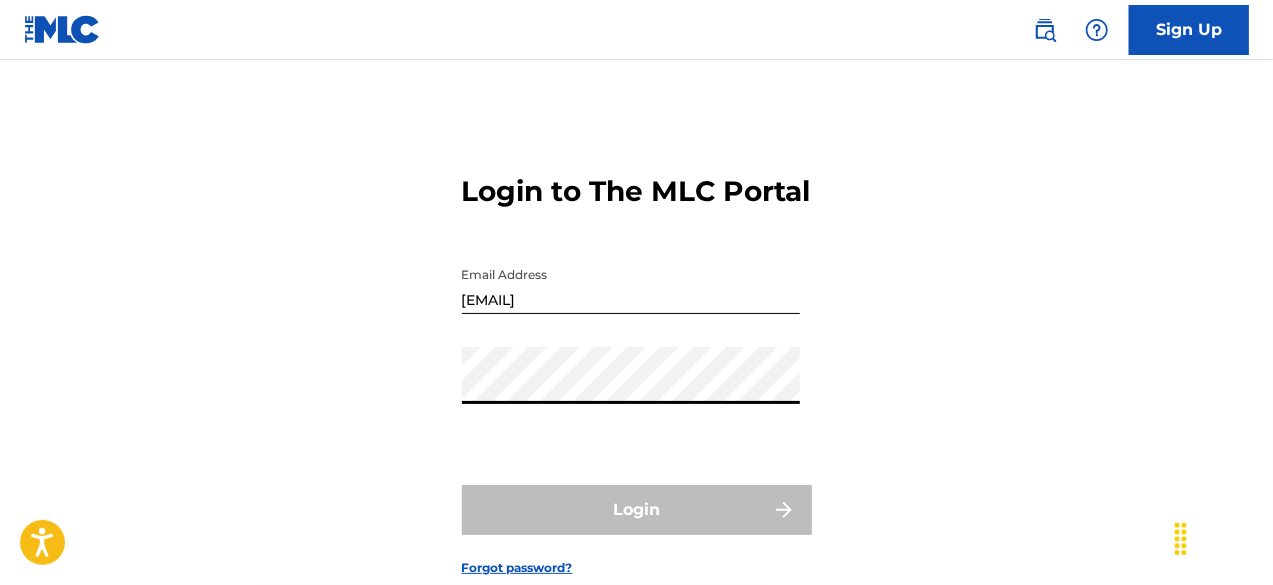 type on "[EMAIL]" 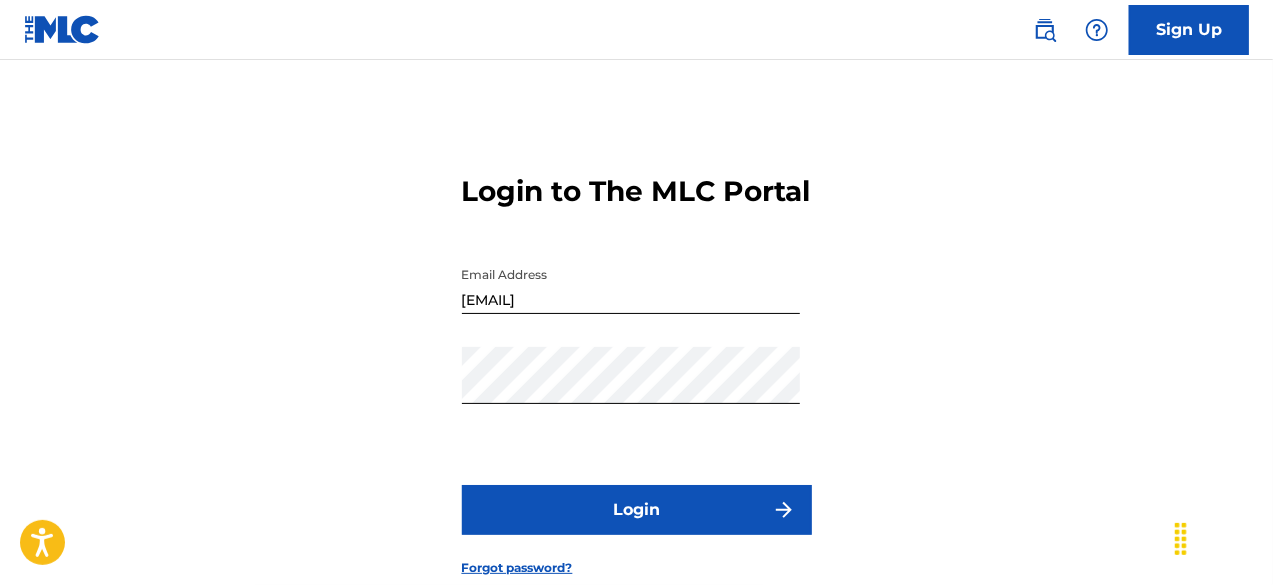 click on "Login" at bounding box center [637, 510] 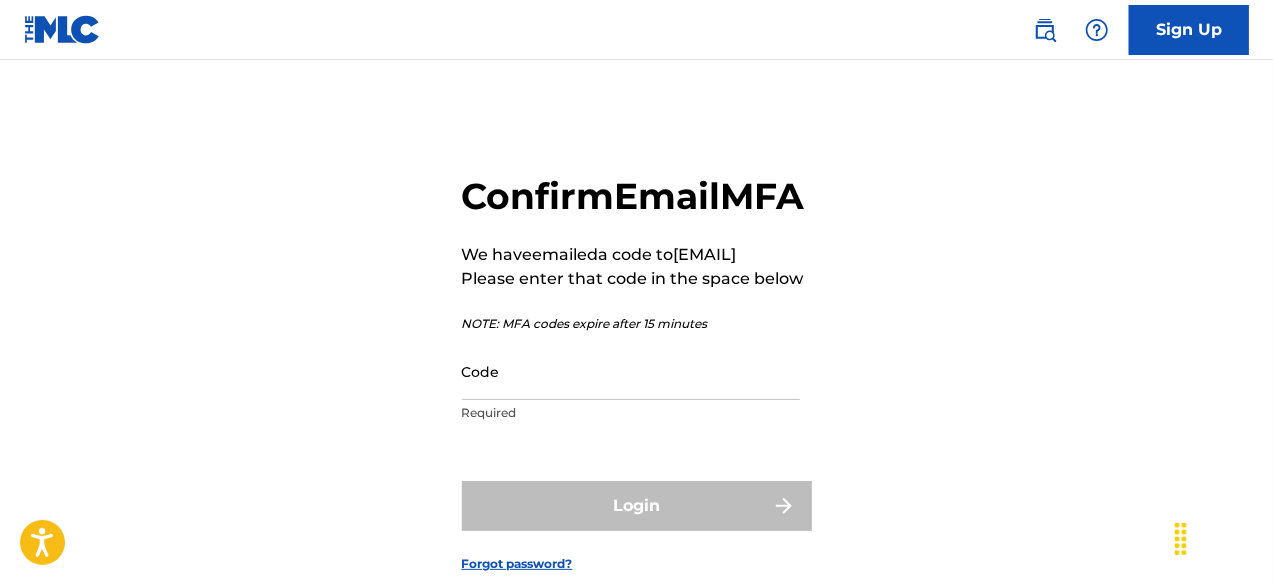 click on "Code" at bounding box center (631, 371) 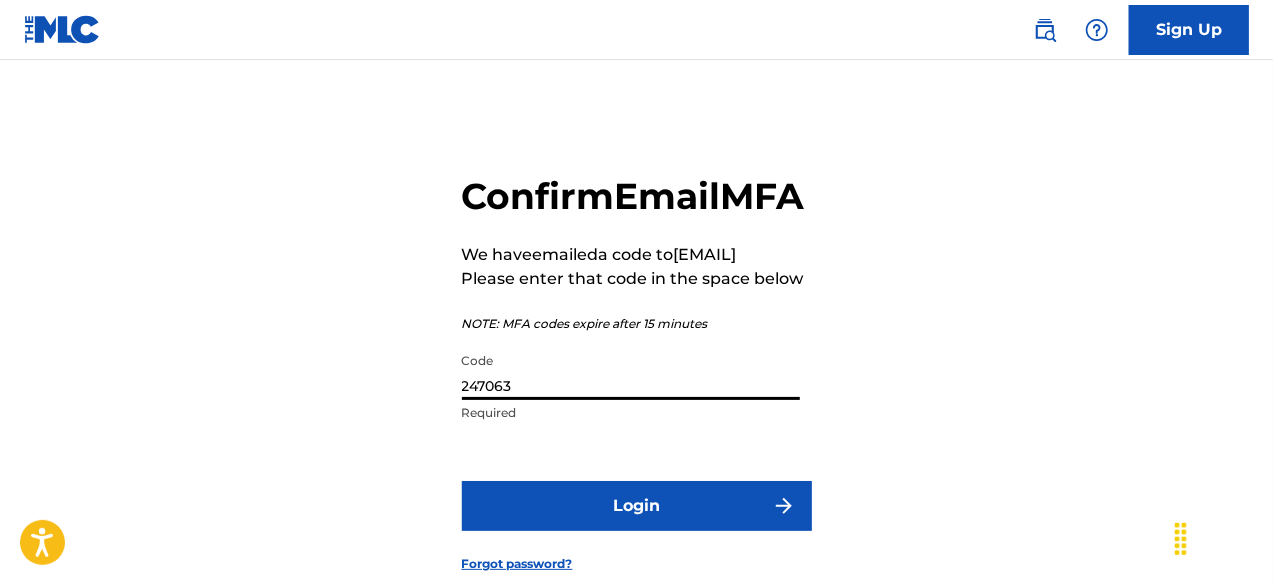 type on "247063" 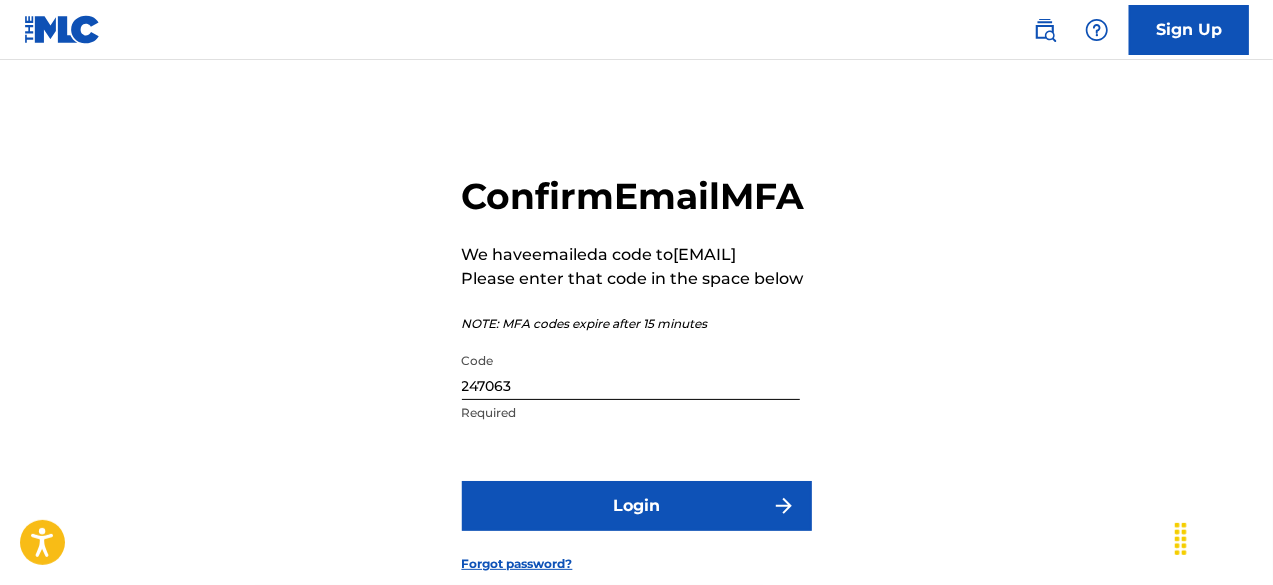 click on "Login" at bounding box center (637, 506) 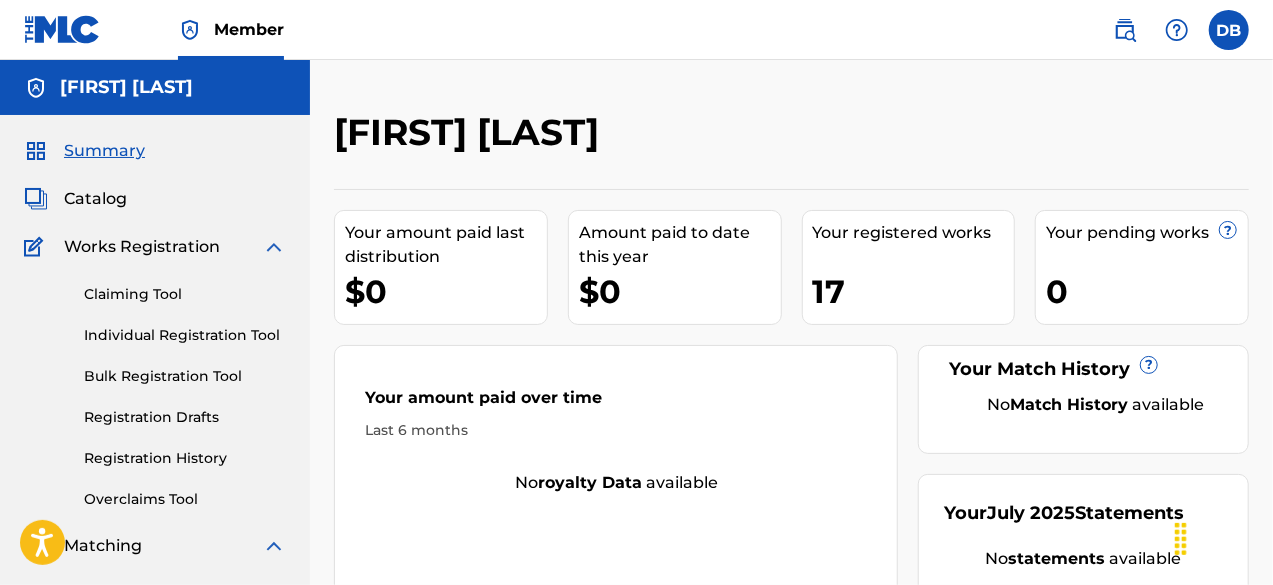 scroll, scrollTop: 0, scrollLeft: 0, axis: both 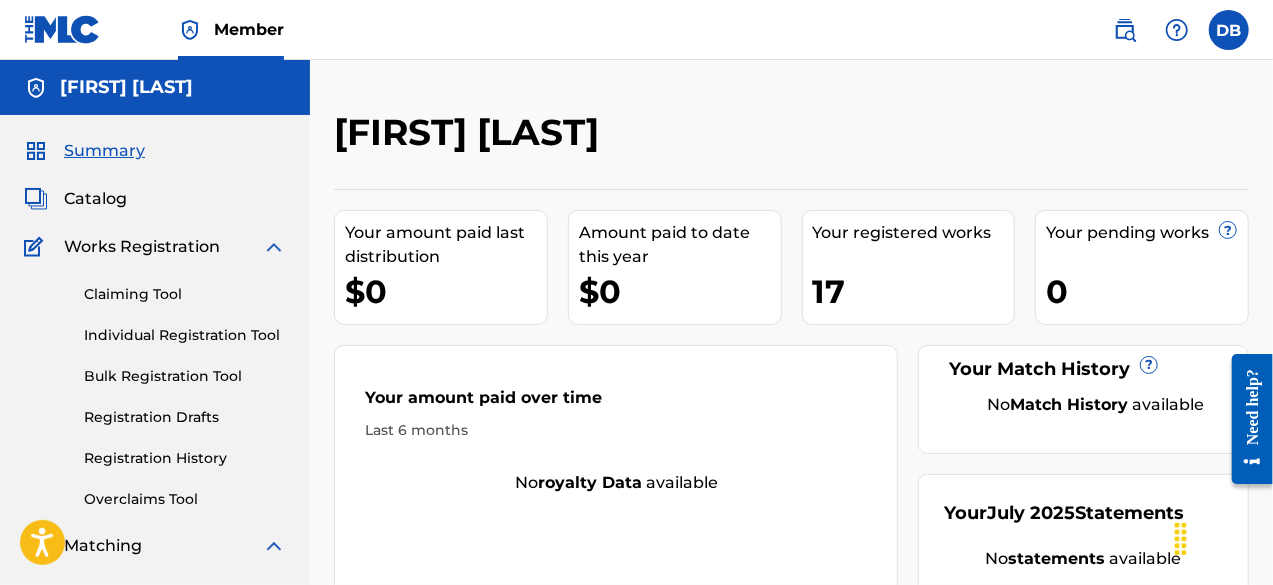 click on "Your registered works   17" at bounding box center [909, 267] 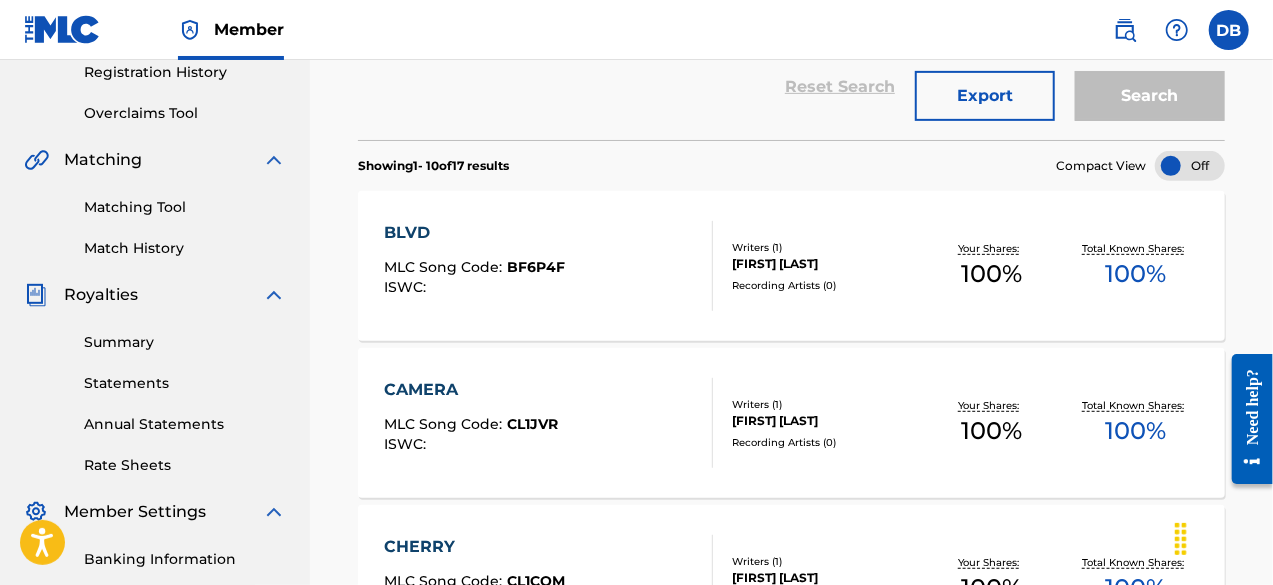 scroll, scrollTop: 405, scrollLeft: 0, axis: vertical 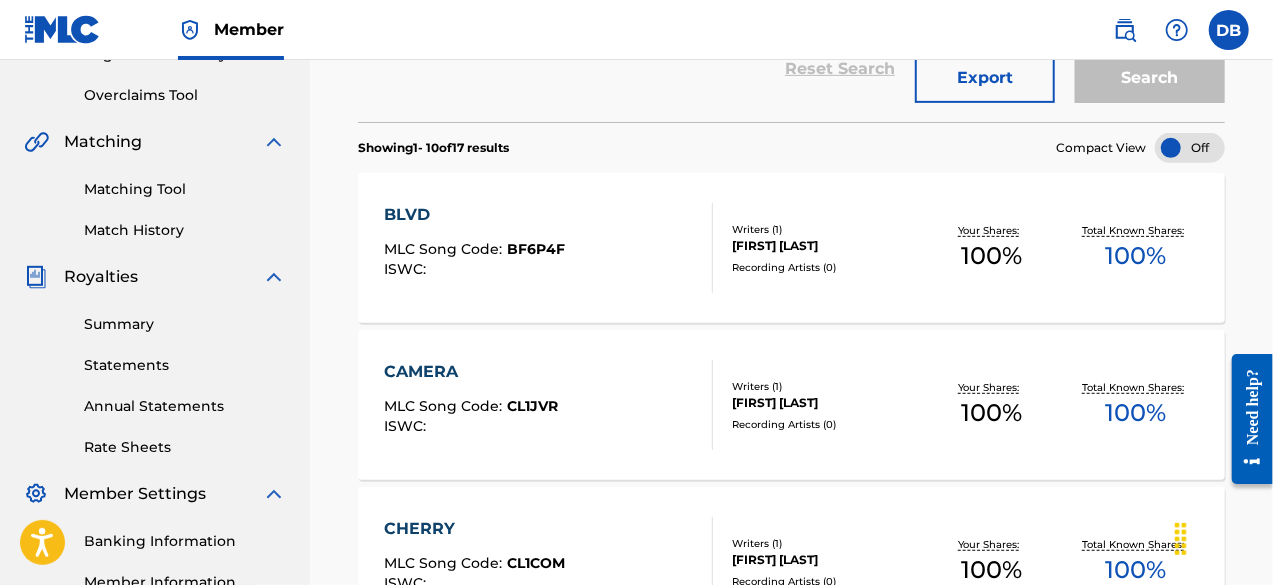 click at bounding box center (1190, 148) 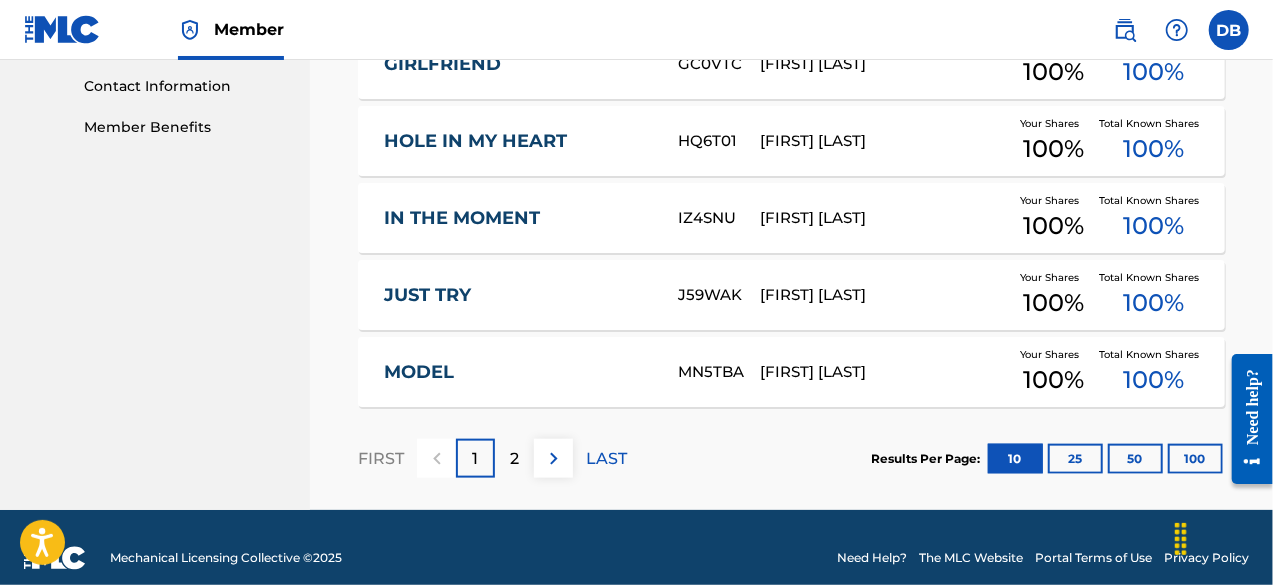 scroll, scrollTop: 1002, scrollLeft: 0, axis: vertical 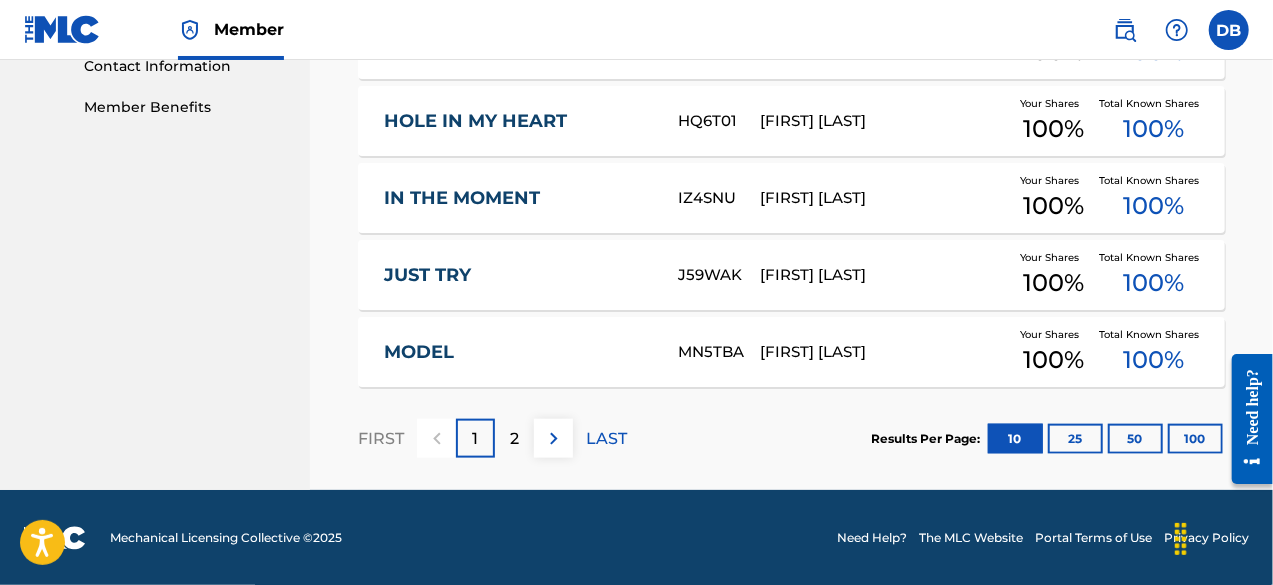 drag, startPoint x: 1279, startPoint y: 224, endPoint x: 48, endPoint y: 114, distance: 1235.9049 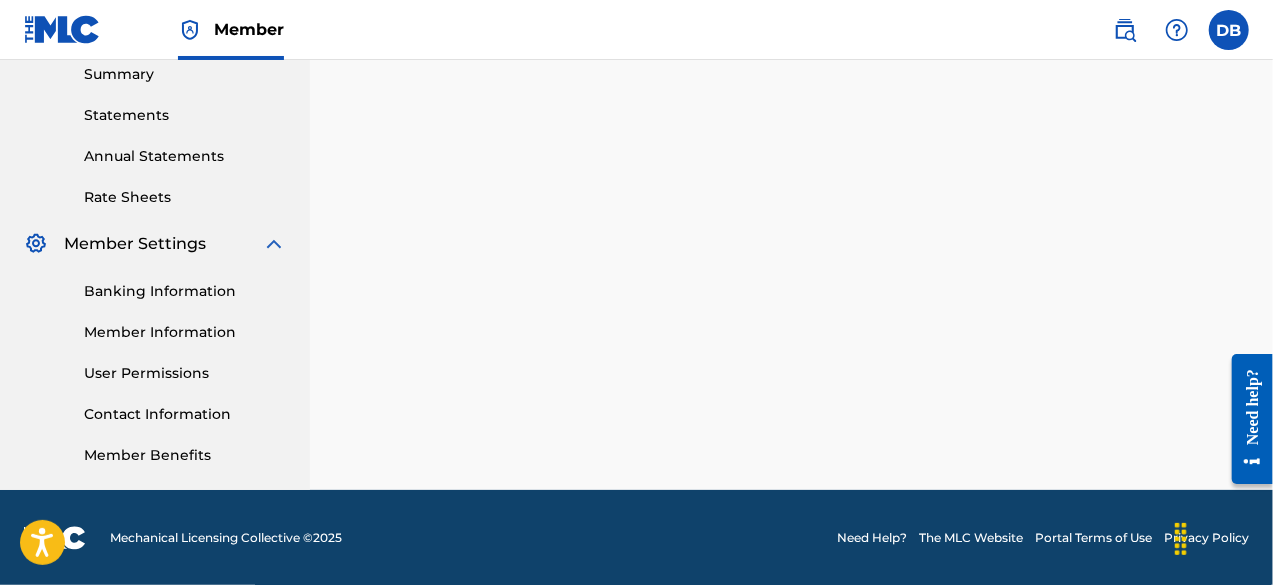 scroll, scrollTop: 770, scrollLeft: 0, axis: vertical 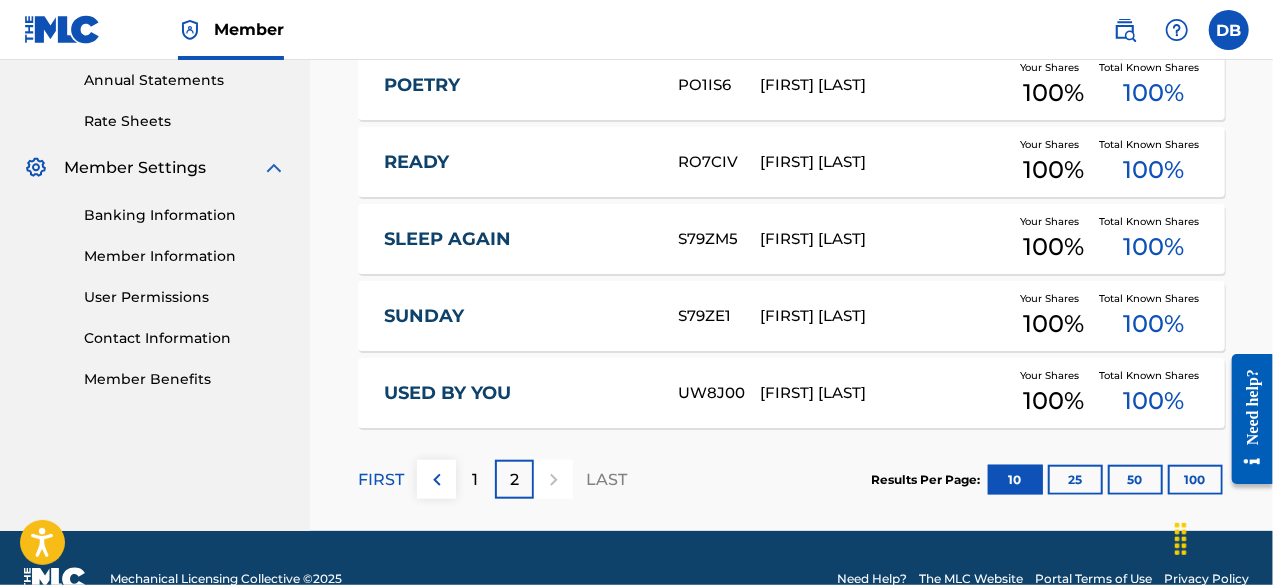 drag, startPoint x: 1277, startPoint y: 187, endPoint x: 54, endPoint y: 2, distance: 1236.9131 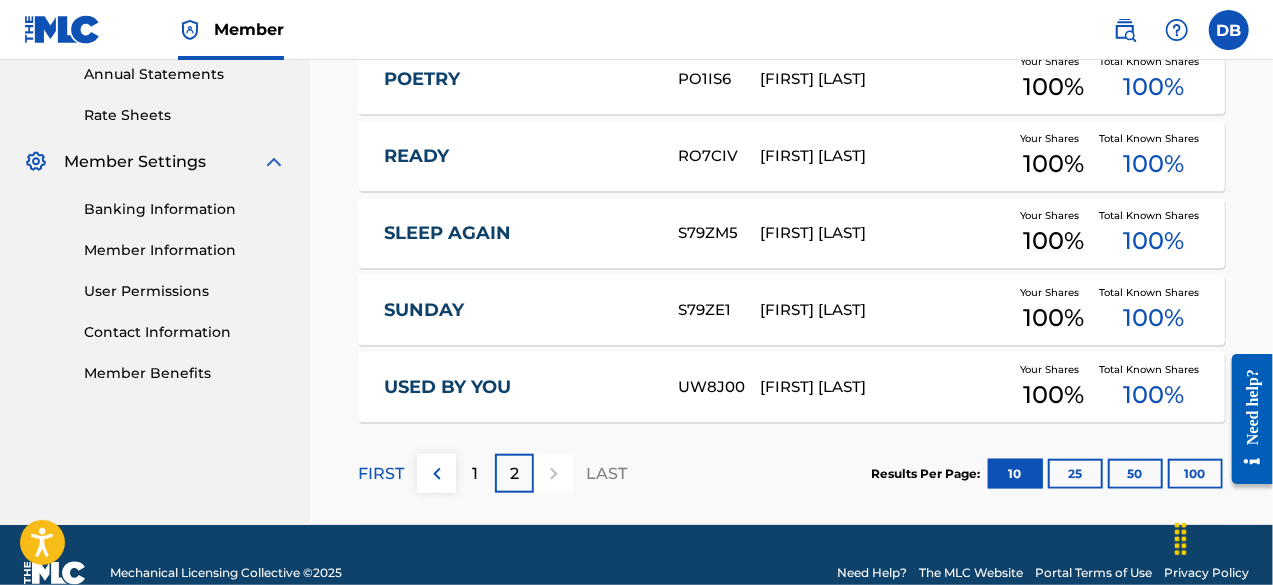 click on "1" at bounding box center [475, 473] 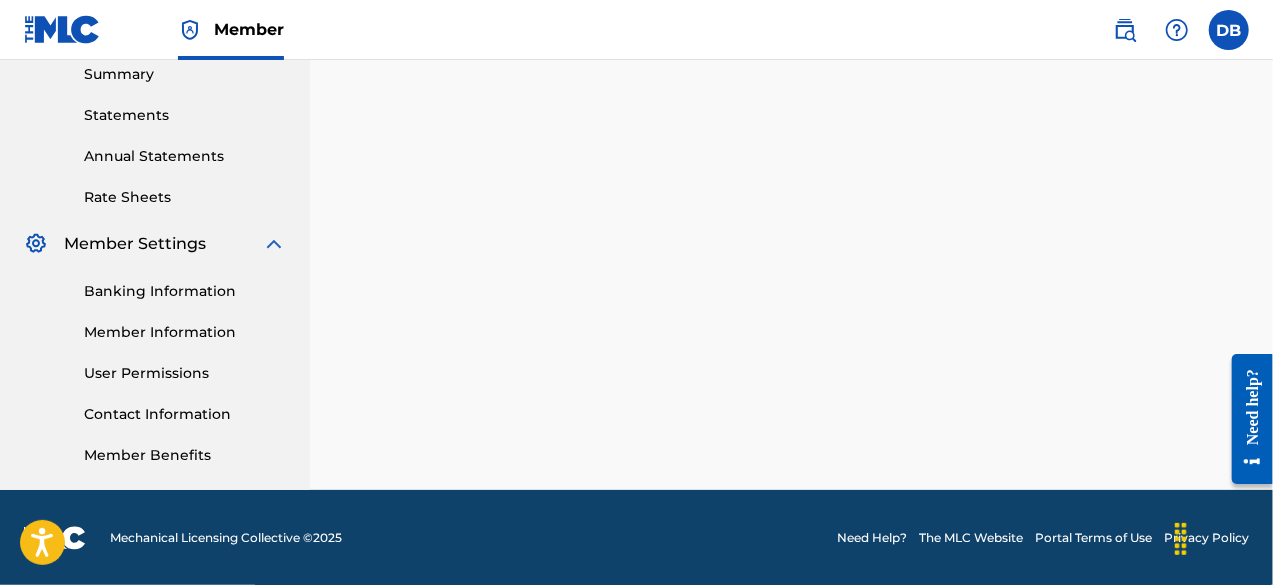 scroll, scrollTop: 736, scrollLeft: 0, axis: vertical 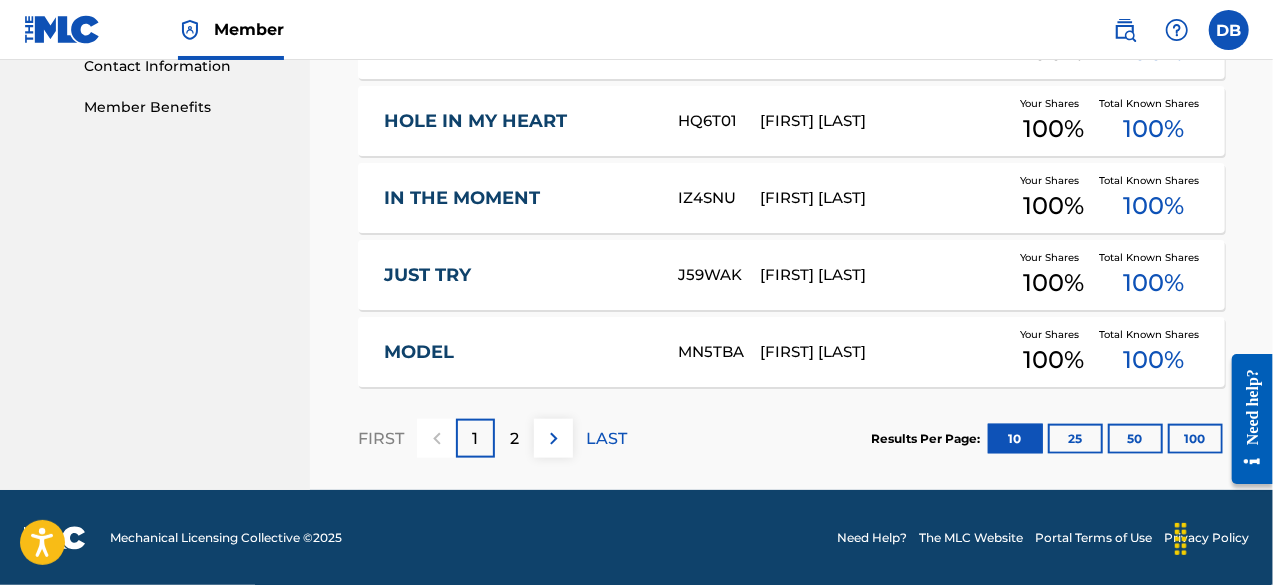 click on "MN5TBA" at bounding box center (719, 352) 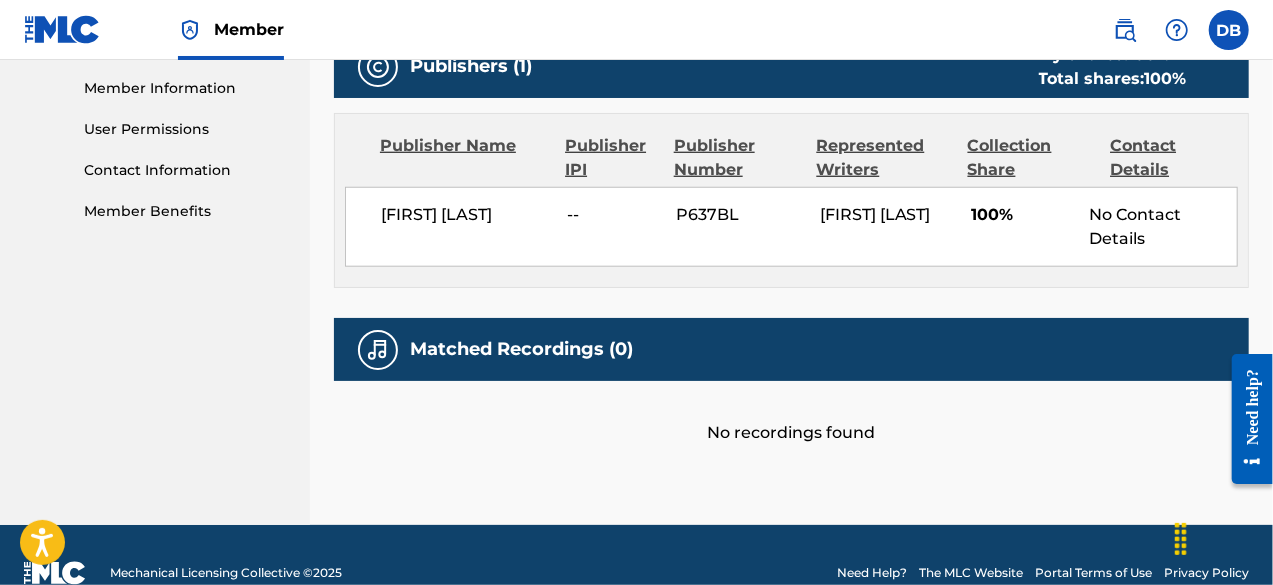 scroll, scrollTop: 910, scrollLeft: 0, axis: vertical 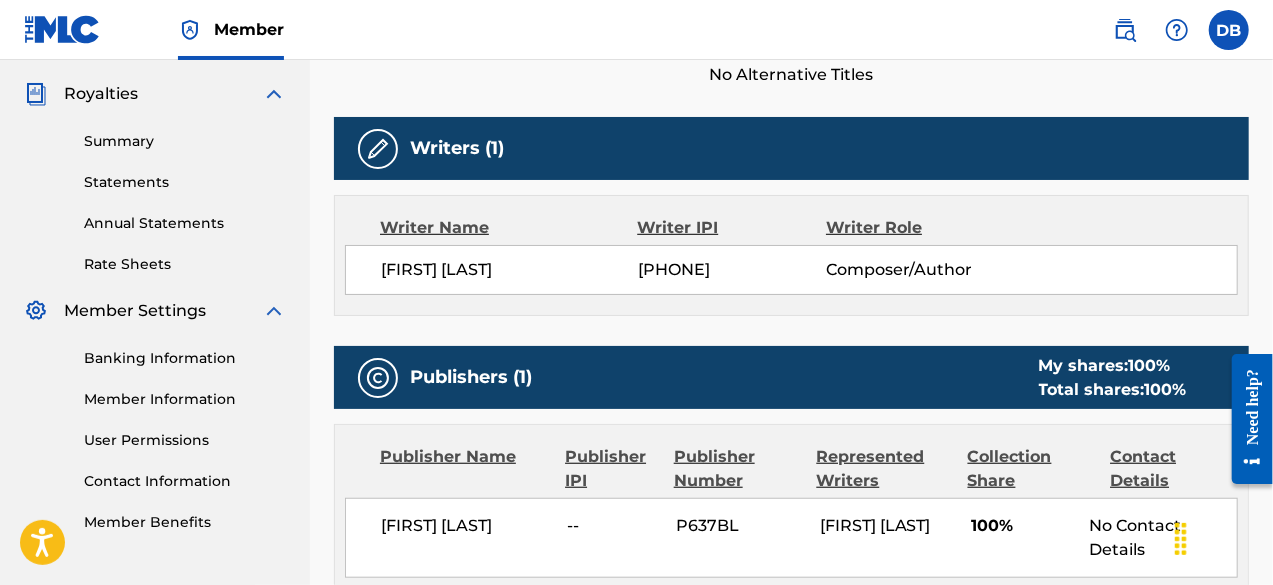 click on "Banking Information" at bounding box center [185, 358] 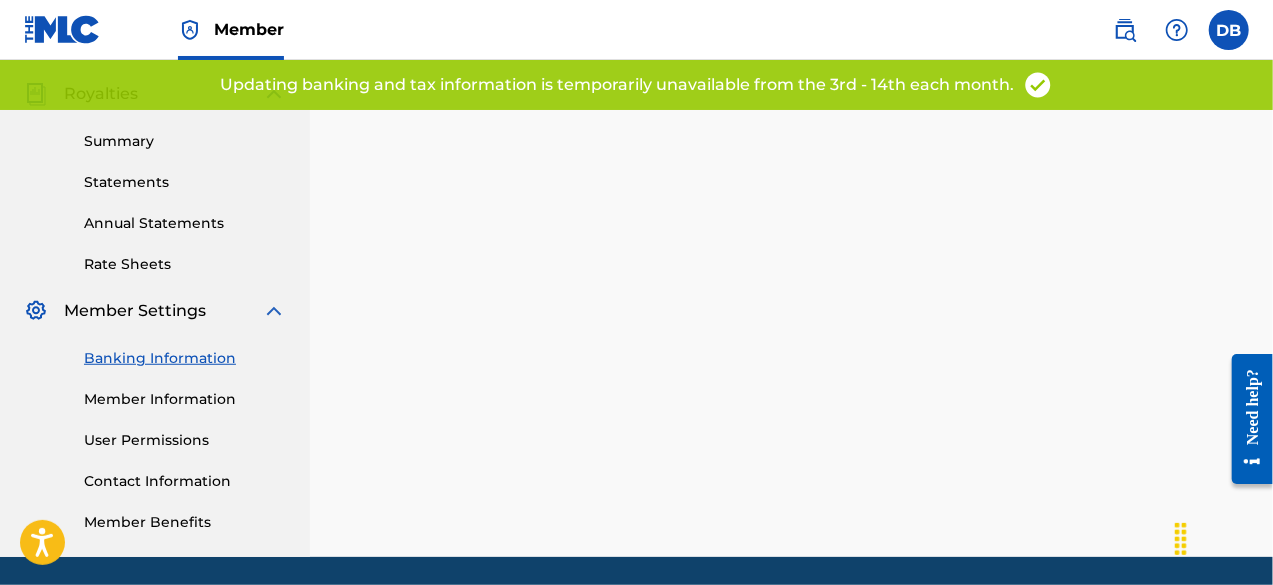 scroll, scrollTop: 0, scrollLeft: 0, axis: both 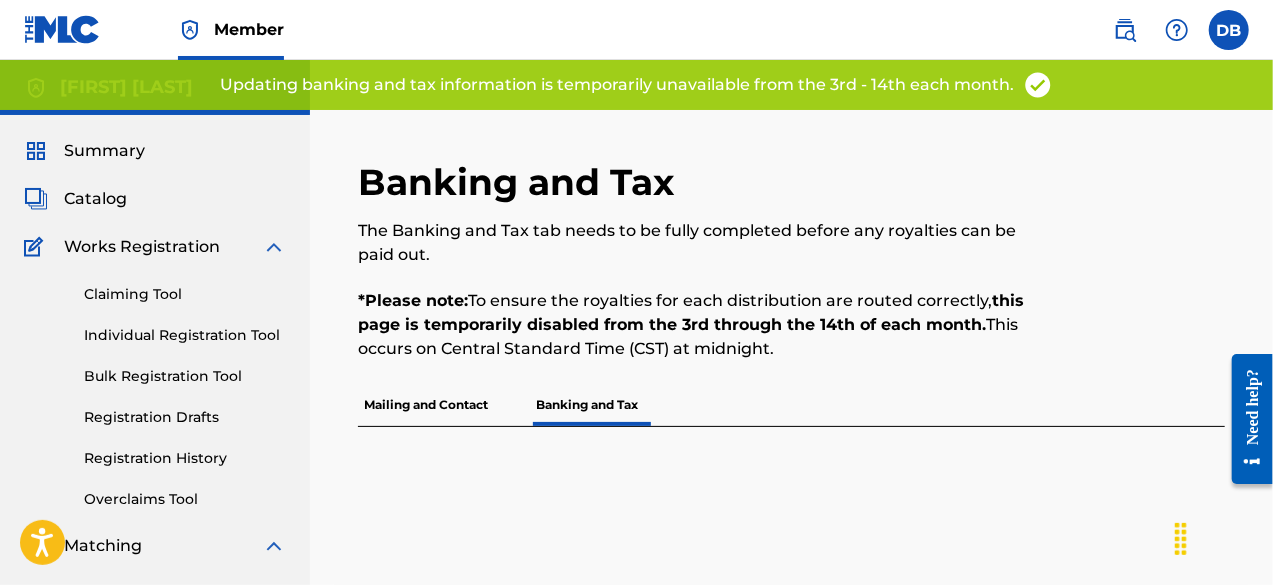 click on "Claiming Tool Individual Registration Tool Bulk Registration Tool Registration Drafts Registration History Overclaims Tool" at bounding box center (155, 384) 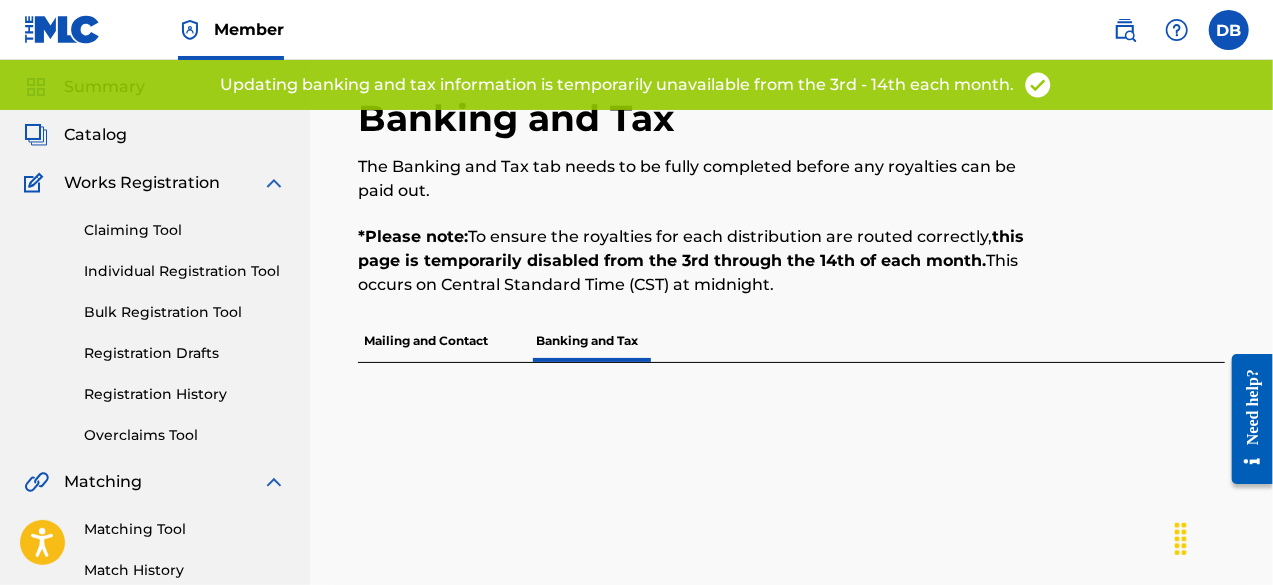 scroll, scrollTop: 12, scrollLeft: 0, axis: vertical 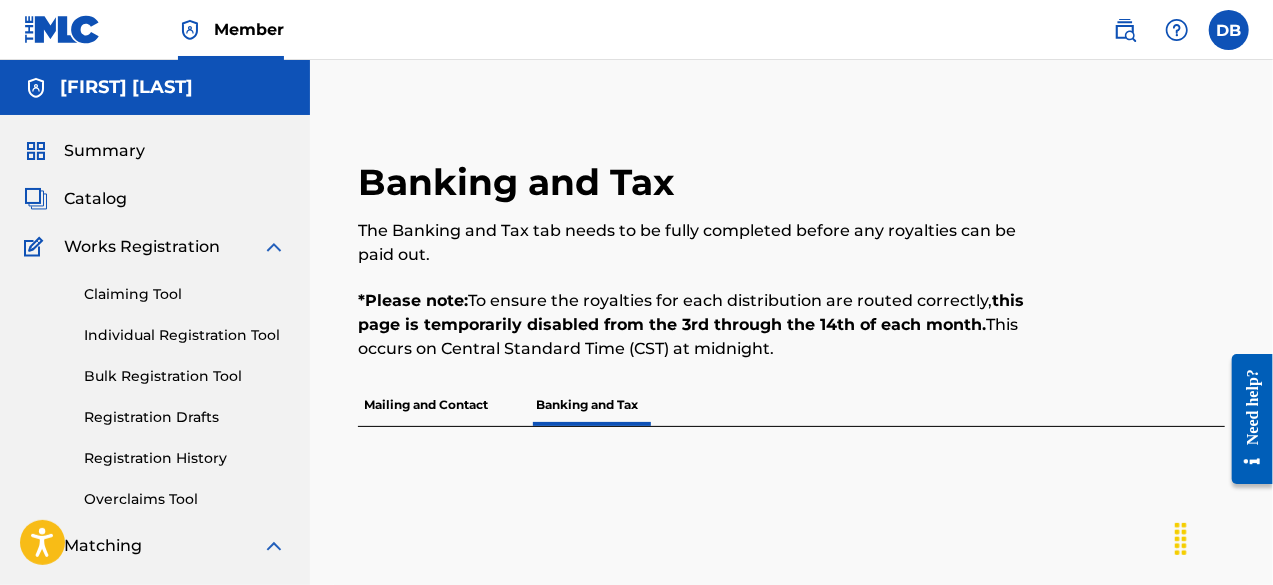 click on "Catalog" at bounding box center (95, 199) 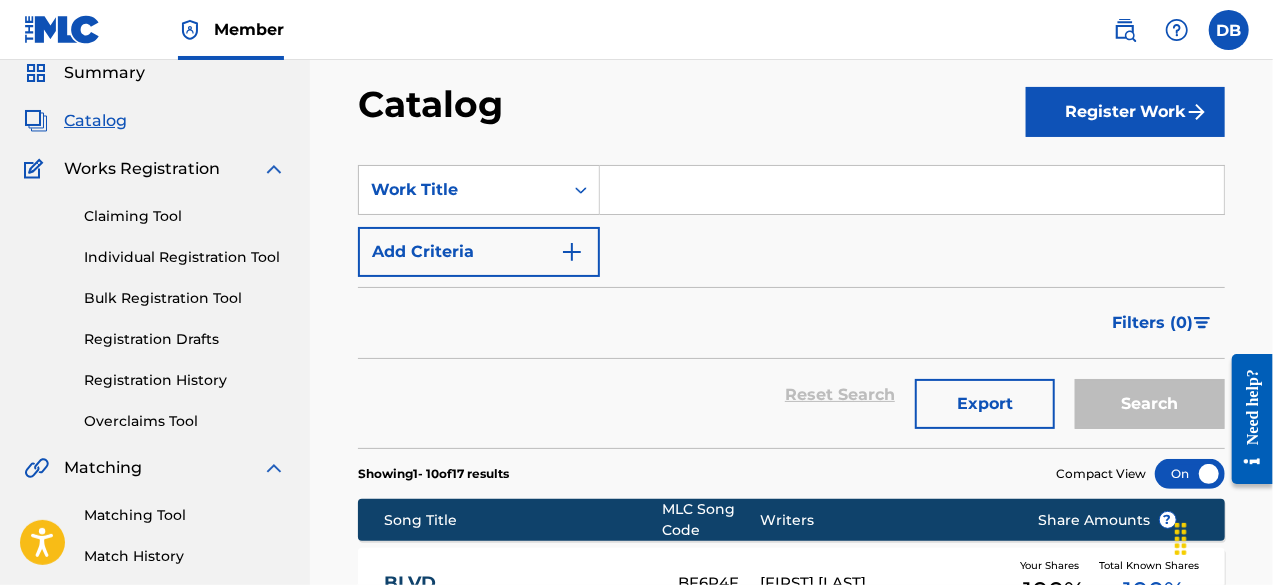 scroll, scrollTop: 0, scrollLeft: 0, axis: both 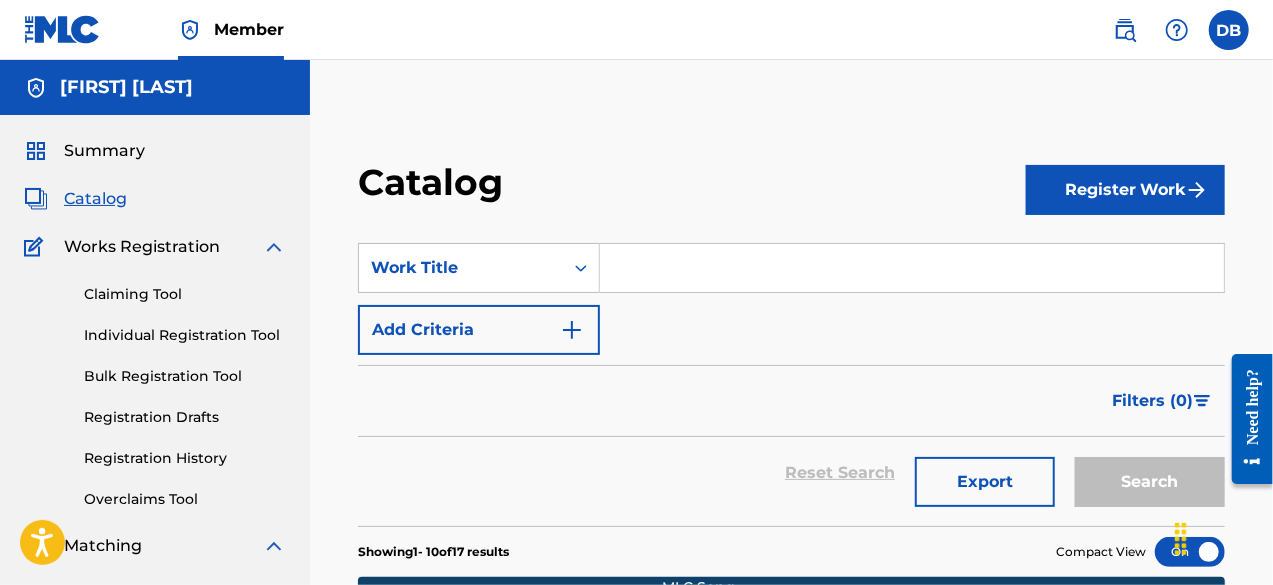 click on "Summary" at bounding box center (104, 151) 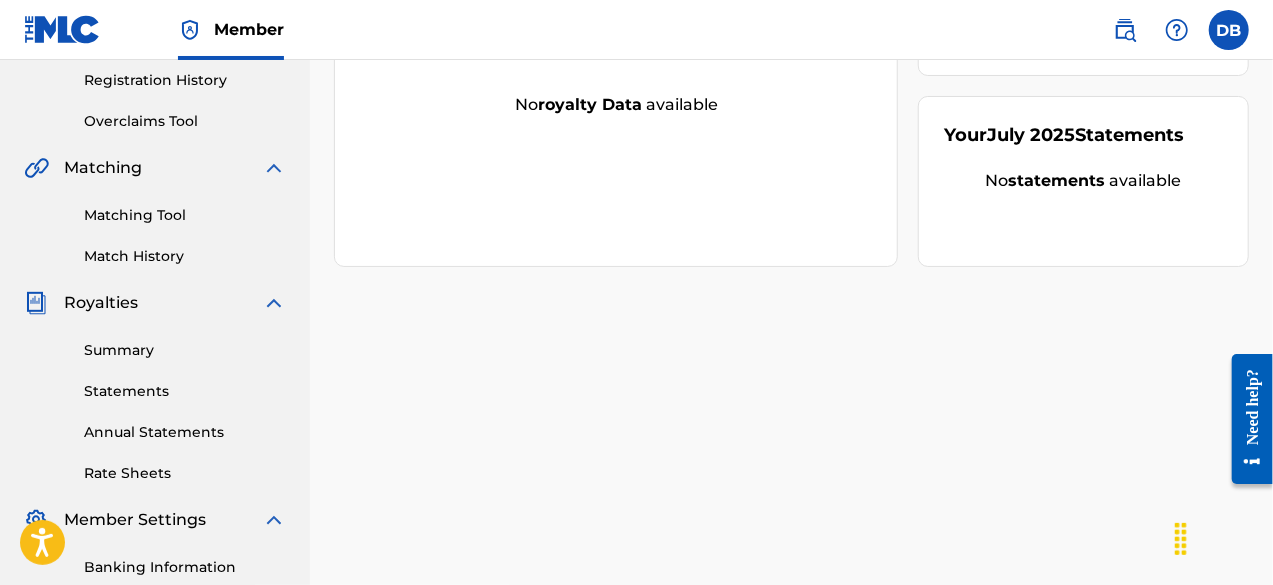scroll, scrollTop: 384, scrollLeft: 0, axis: vertical 